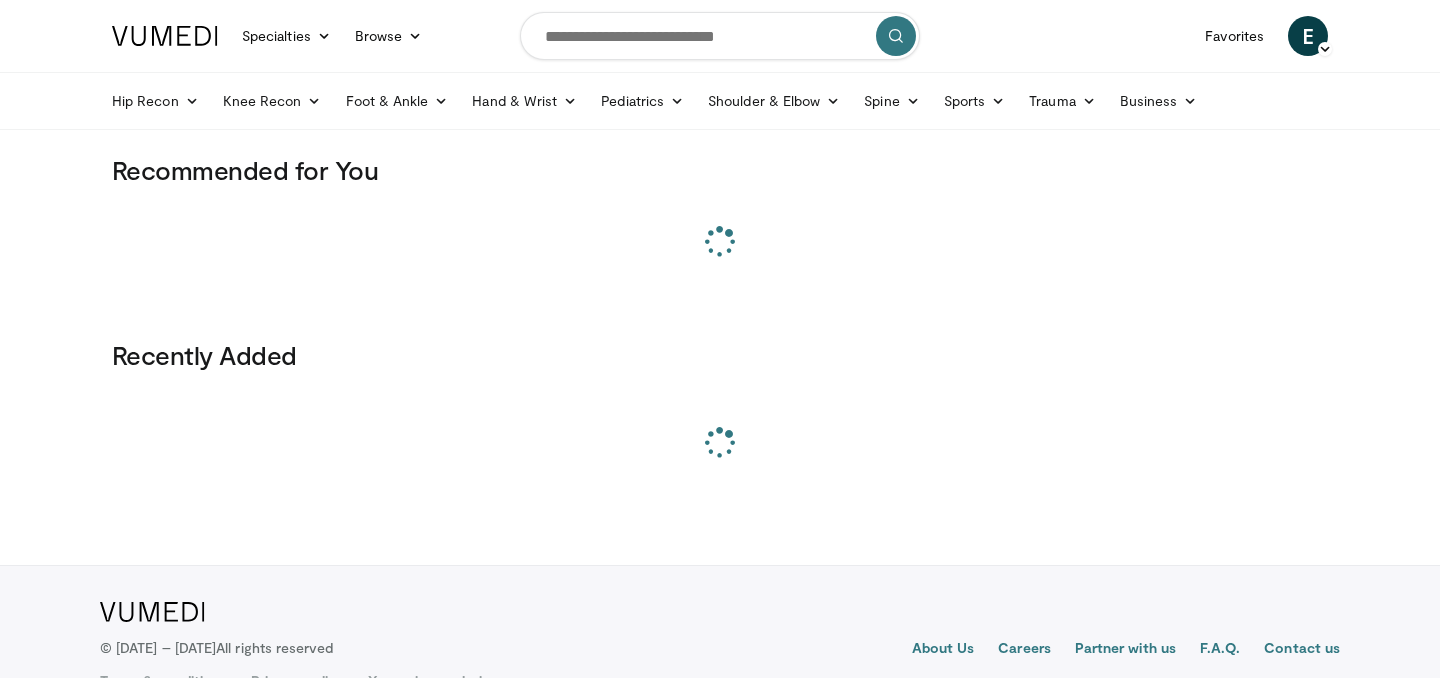 scroll, scrollTop: 0, scrollLeft: 0, axis: both 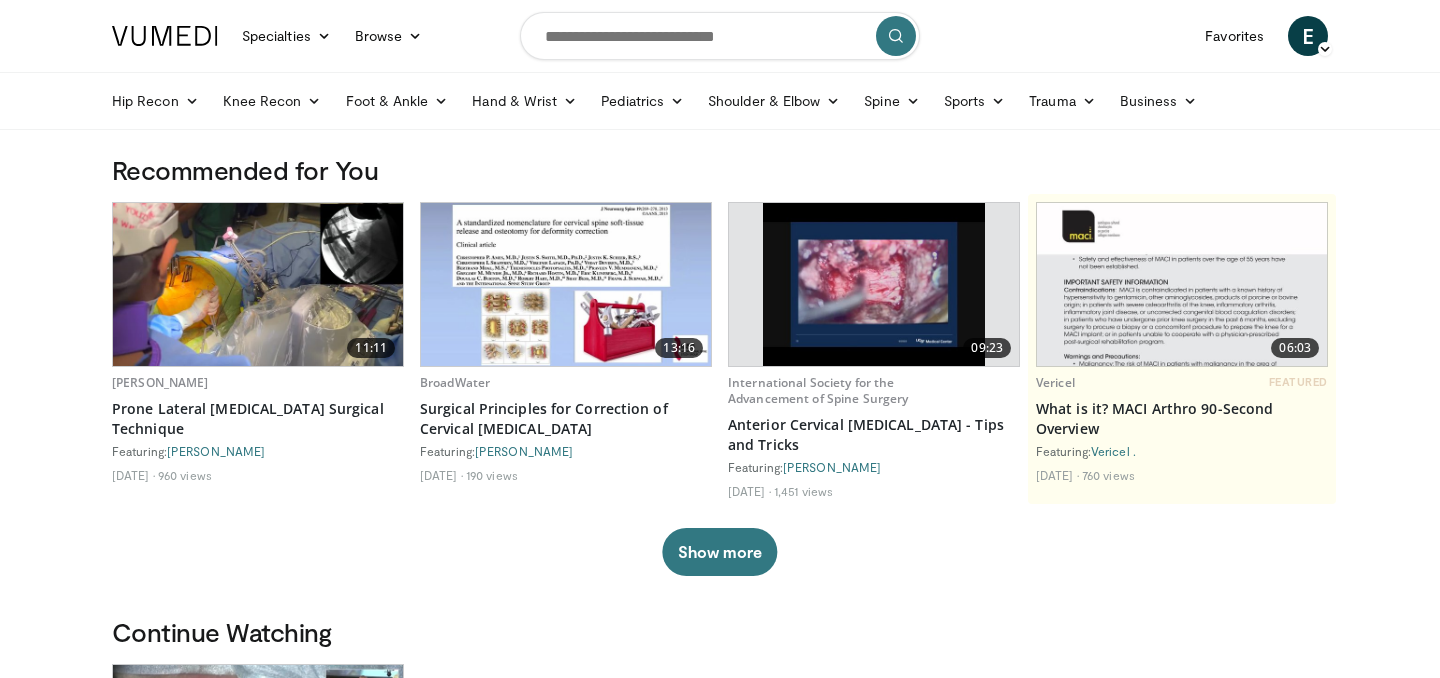 click at bounding box center (720, 36) 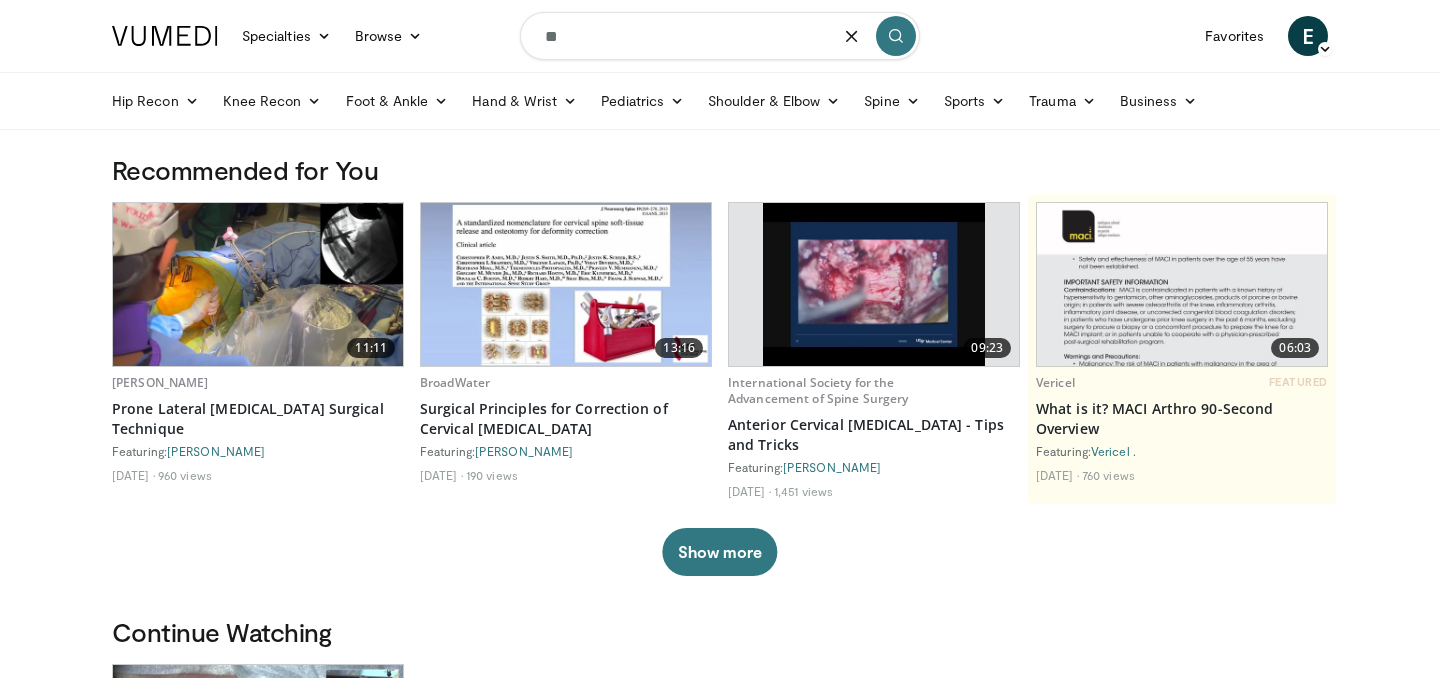 type on "*" 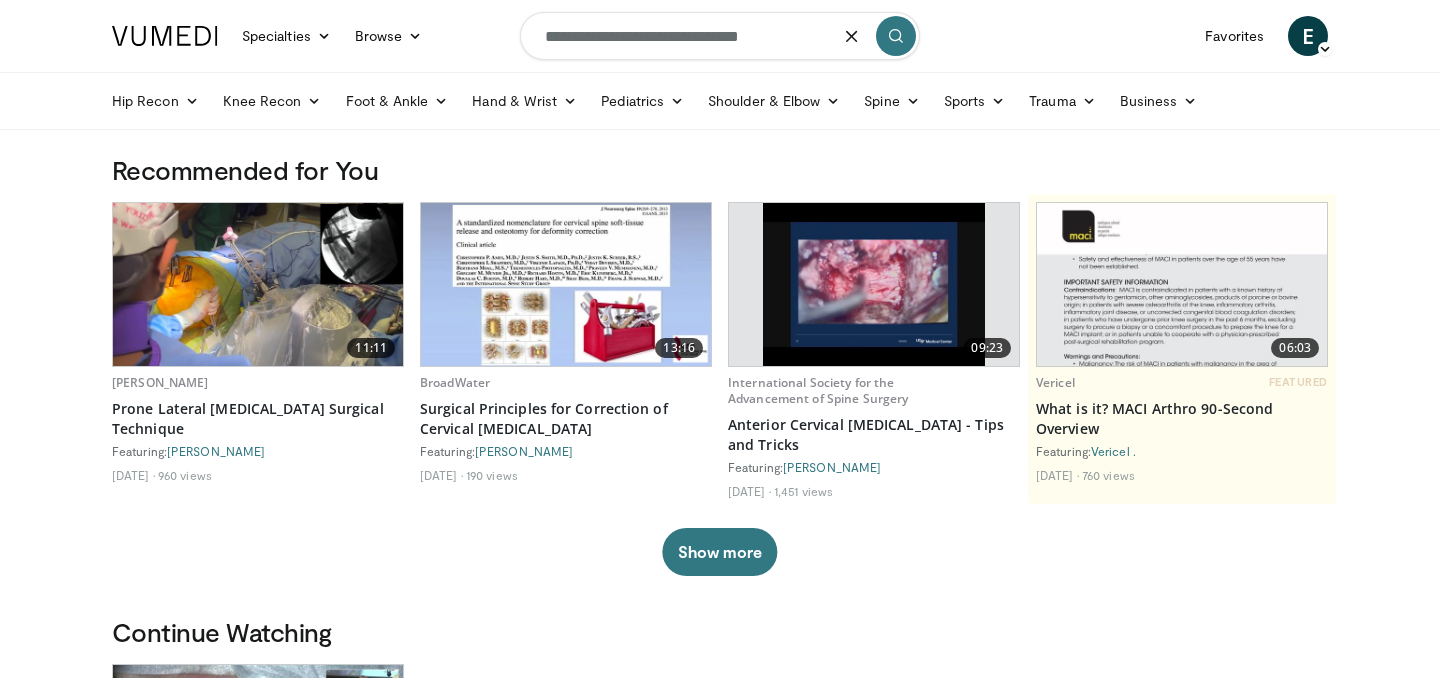 type on "**********" 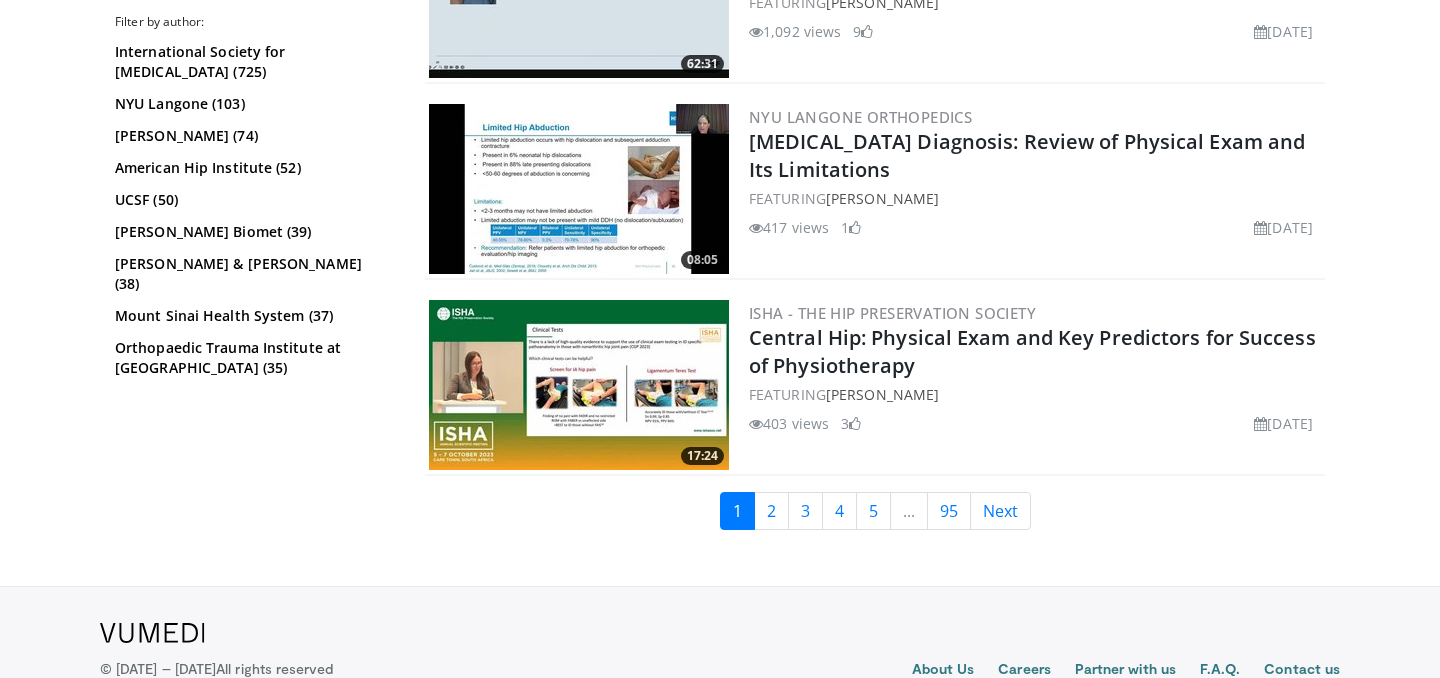 scroll, scrollTop: 5050, scrollLeft: 0, axis: vertical 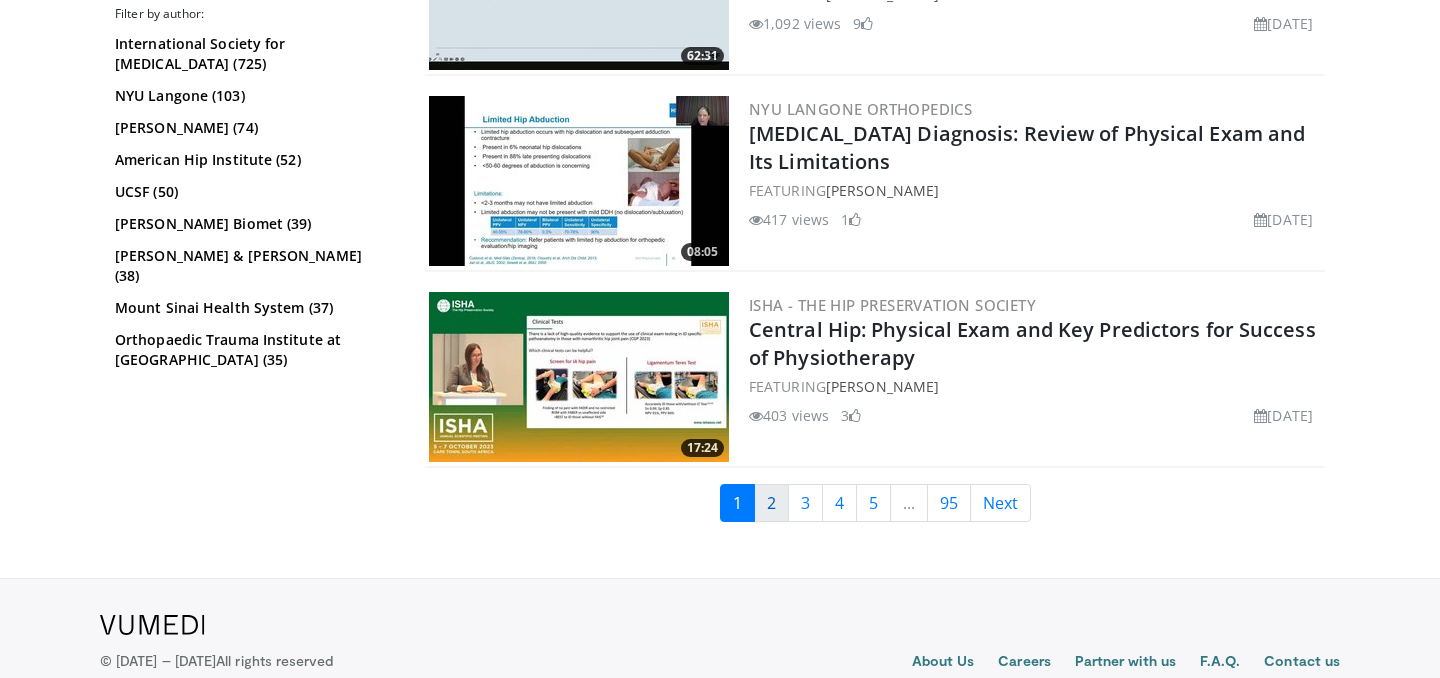 click on "2" at bounding box center [771, 503] 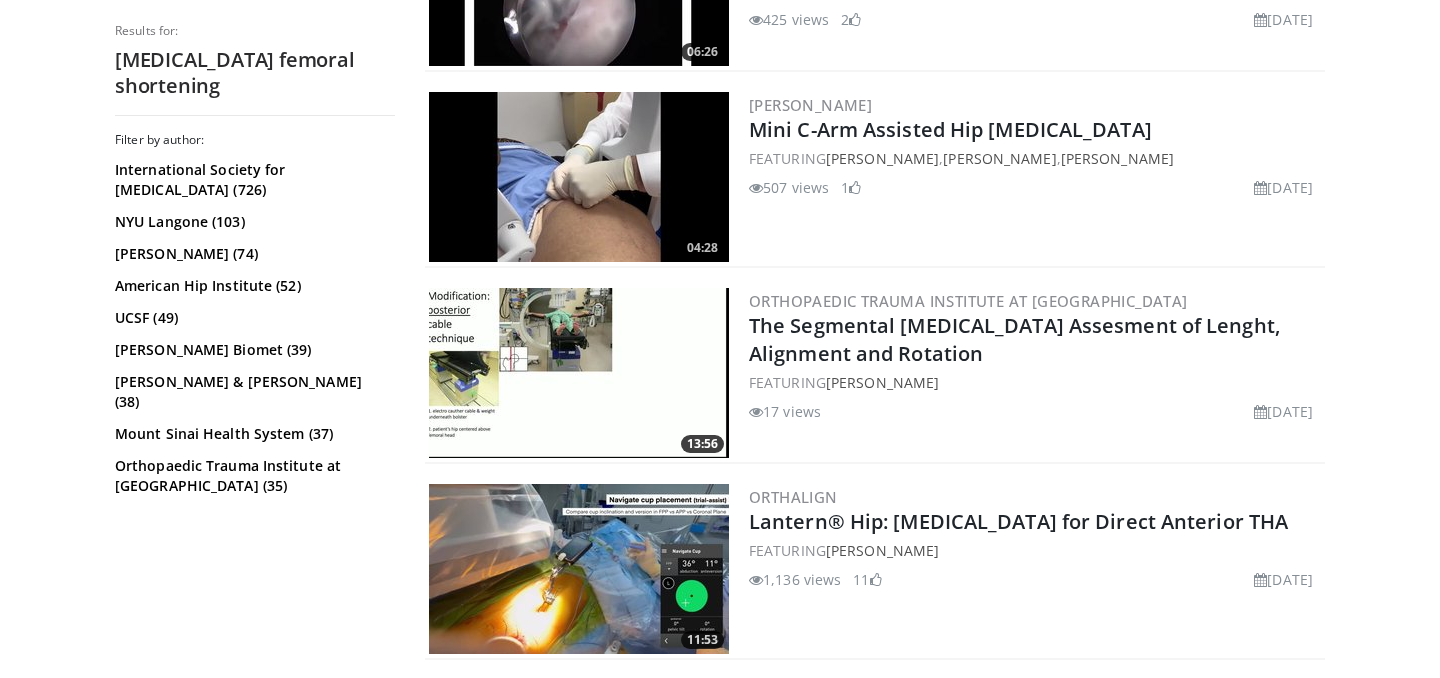 scroll, scrollTop: 0, scrollLeft: 0, axis: both 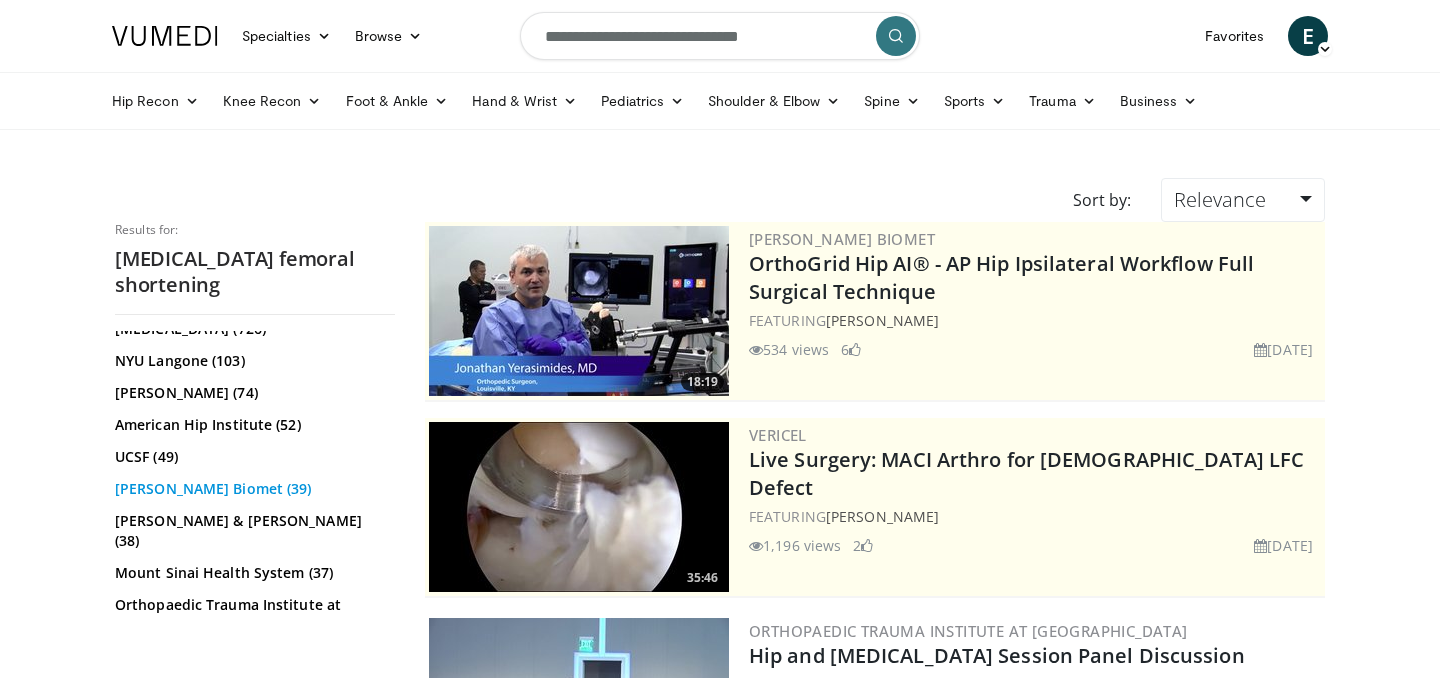 click on "[PERSON_NAME] Biomet (39)" at bounding box center [252, 489] 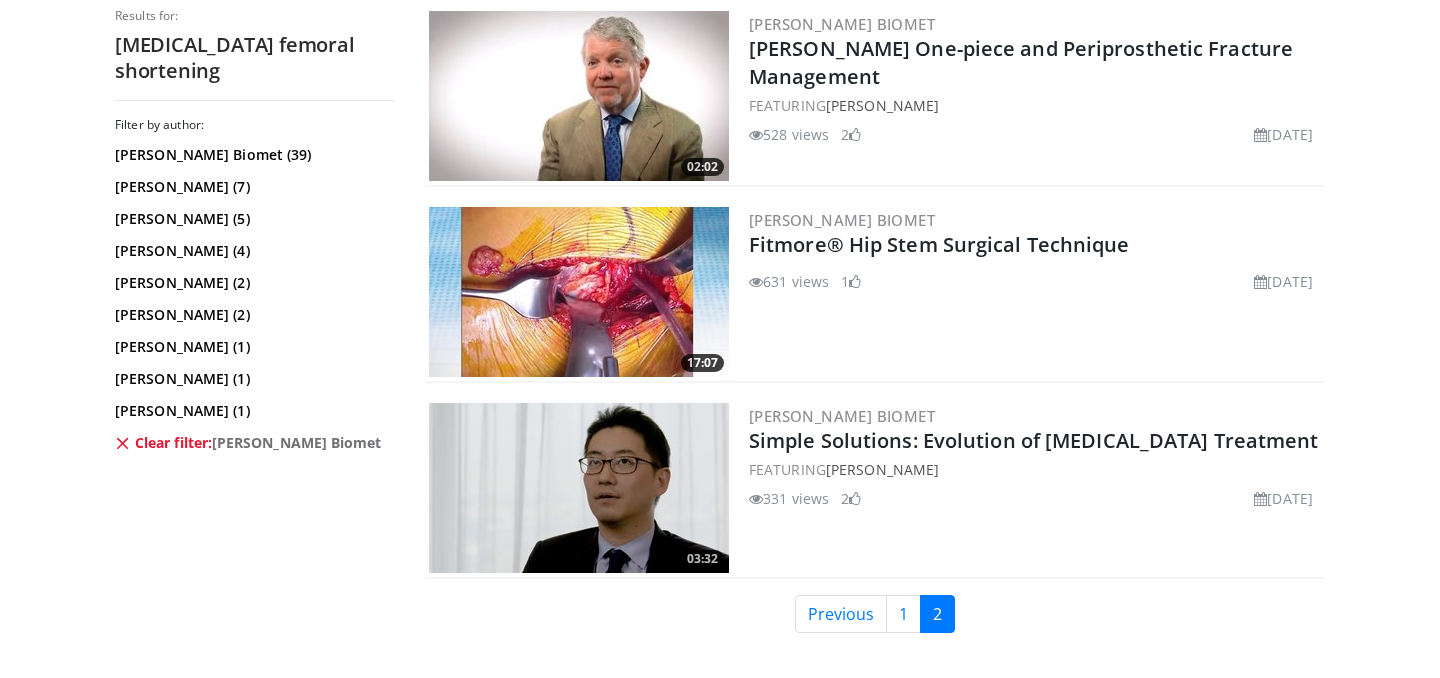 scroll, scrollTop: 2732, scrollLeft: 0, axis: vertical 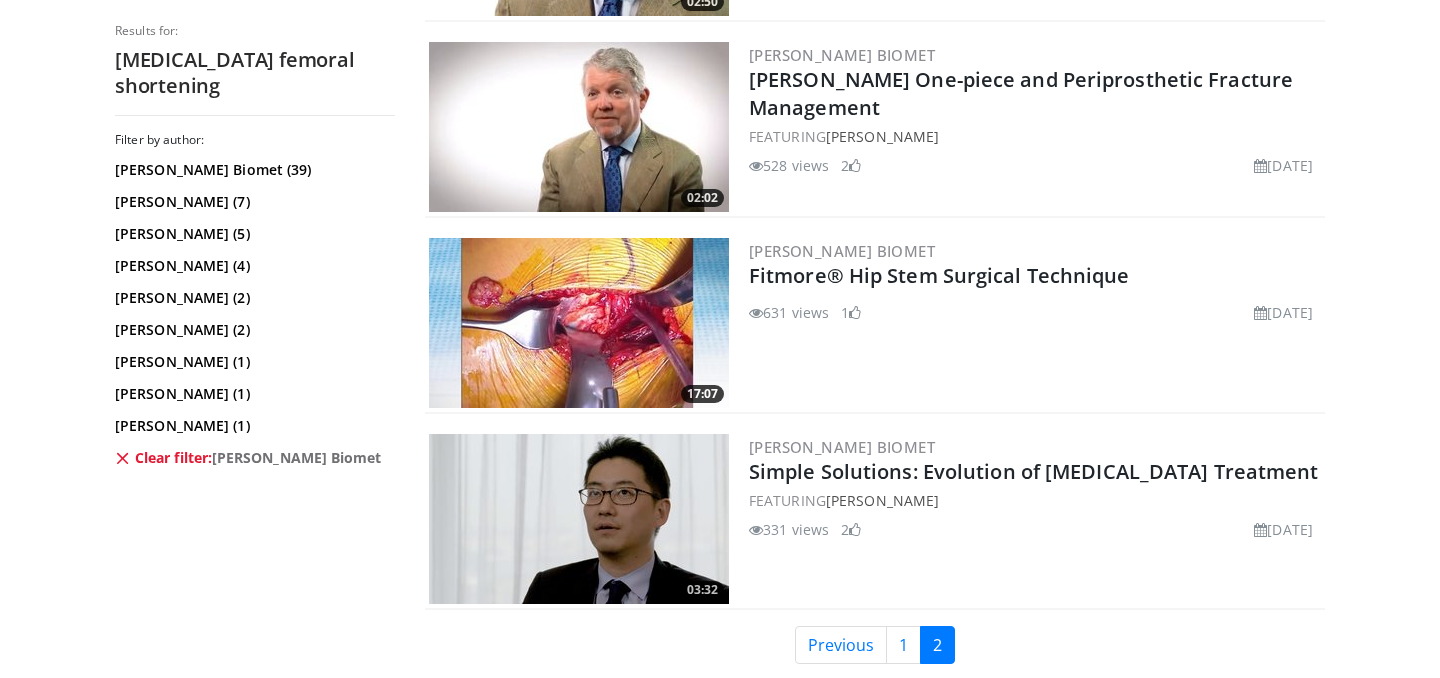 click at bounding box center [123, 458] 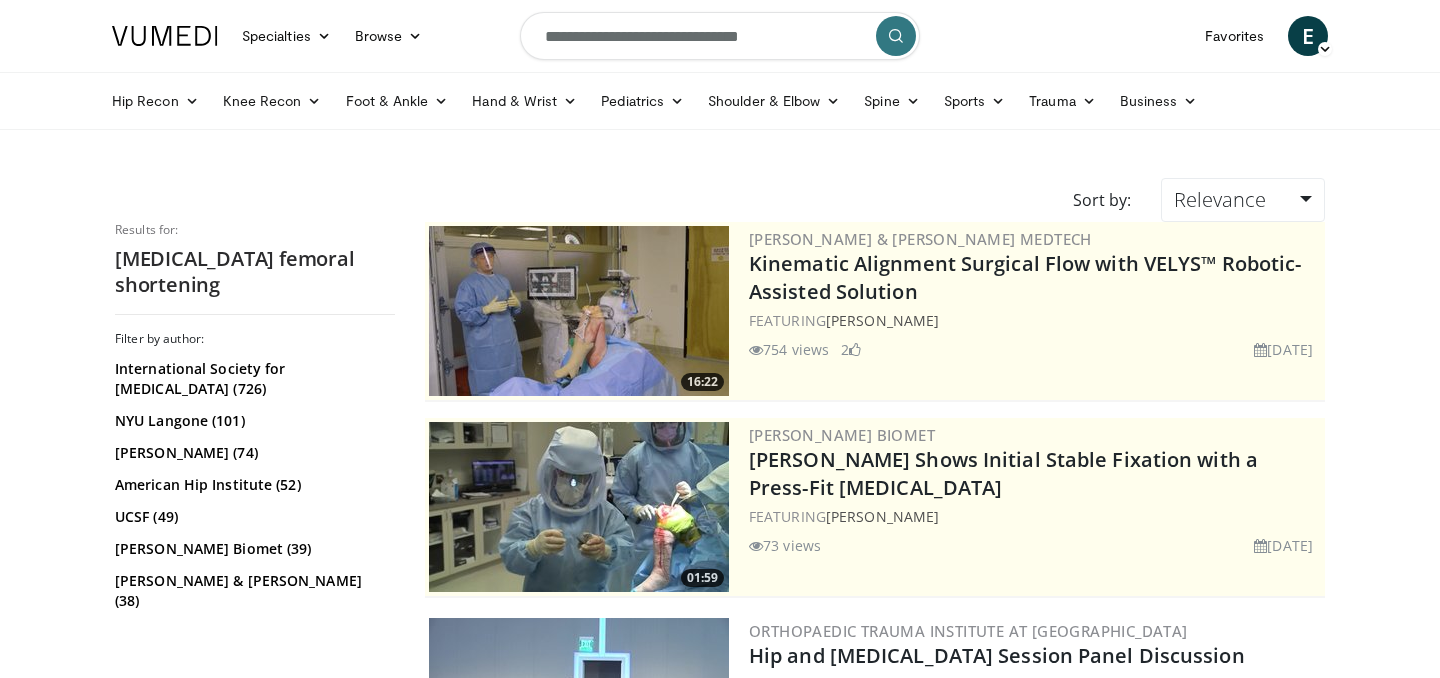 scroll, scrollTop: 0, scrollLeft: 0, axis: both 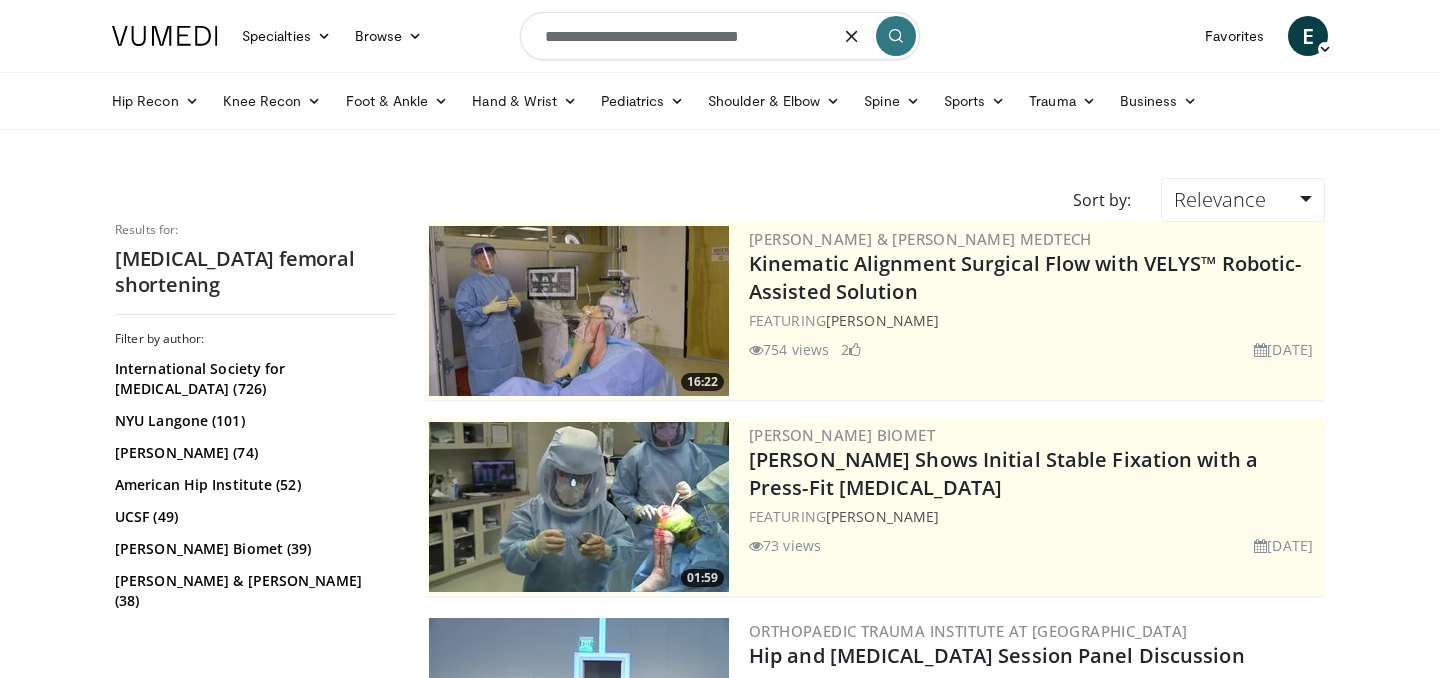 drag, startPoint x: 800, startPoint y: 48, endPoint x: 408, endPoint y: -9, distance: 396.12247 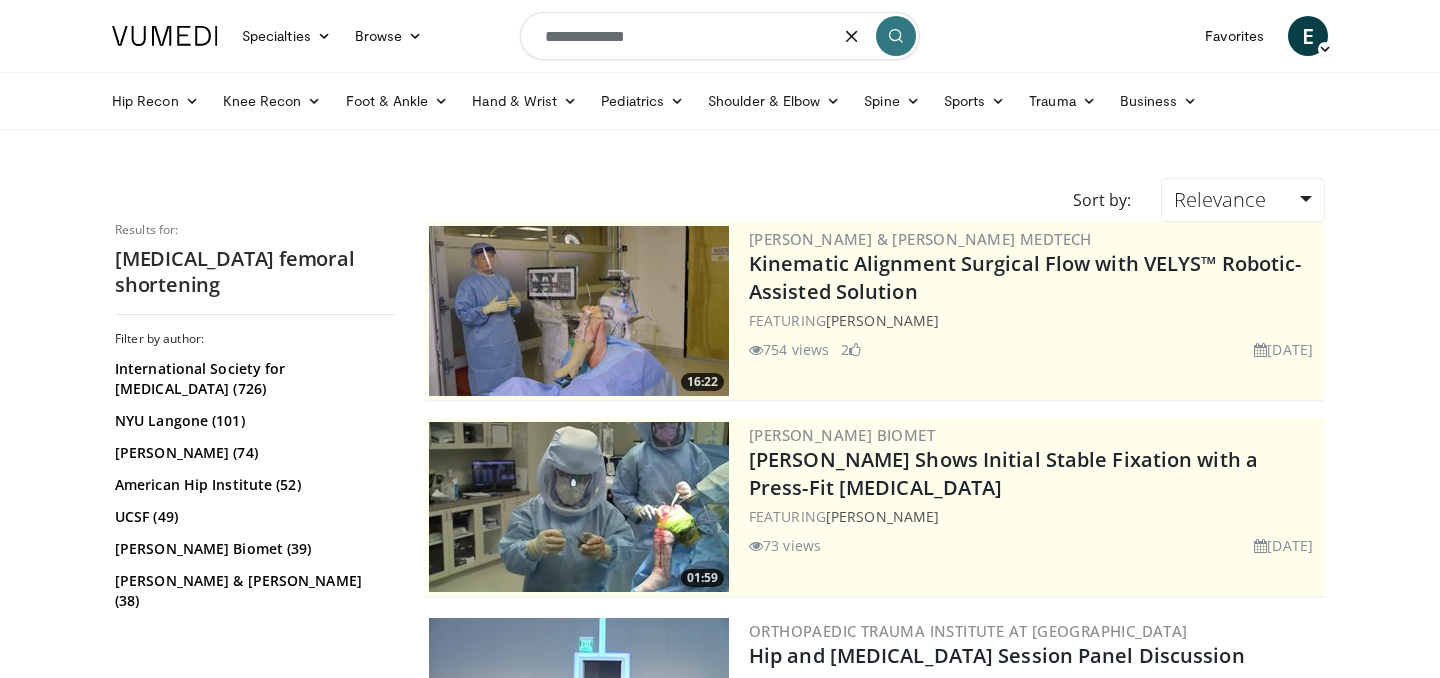 type on "**********" 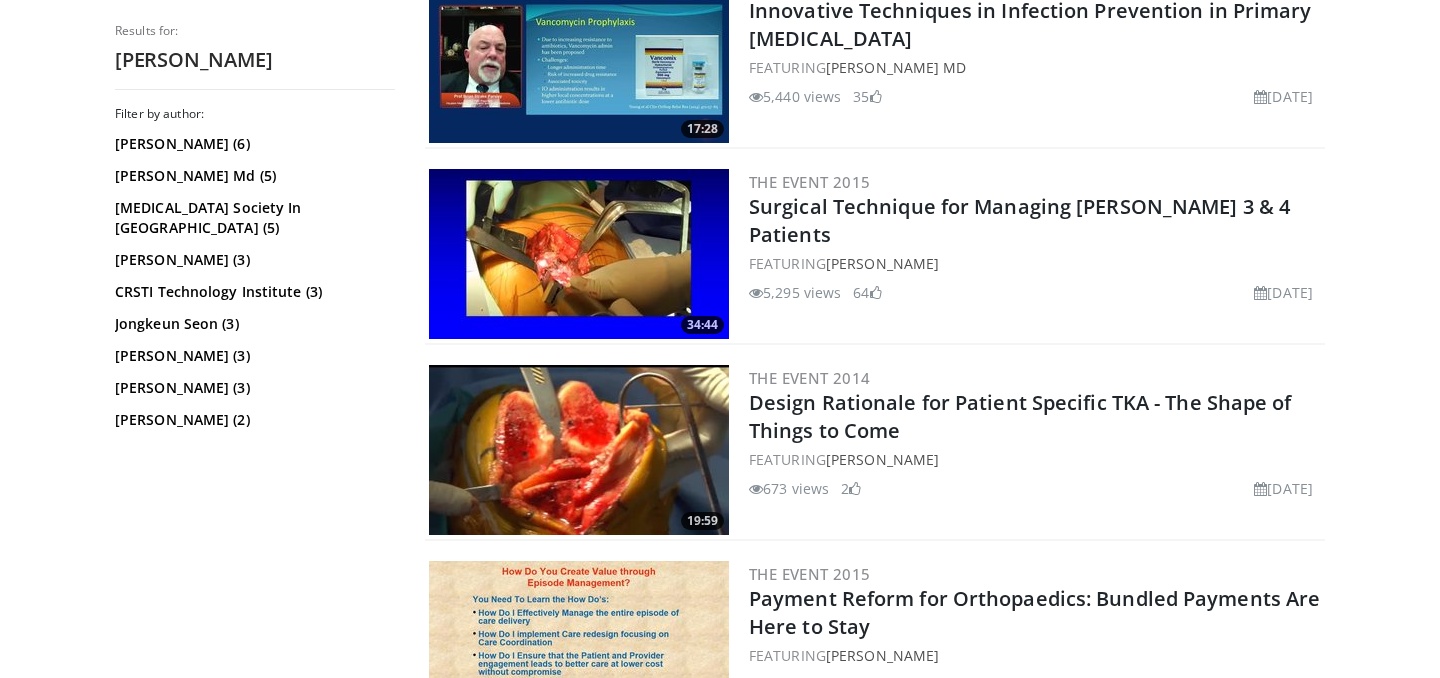 scroll, scrollTop: 1592, scrollLeft: 0, axis: vertical 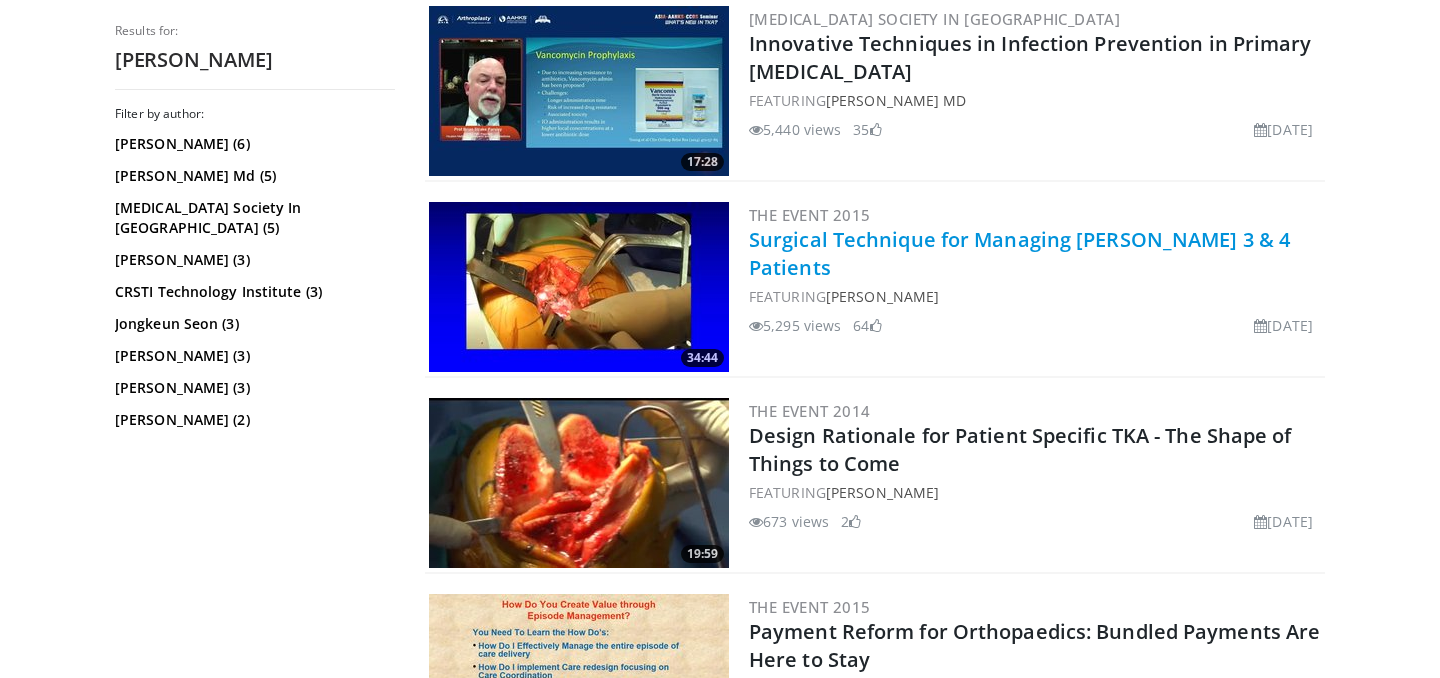click on "Surgical Technique for Managing Crowe 3 & 4 Patients" at bounding box center (1019, 253) 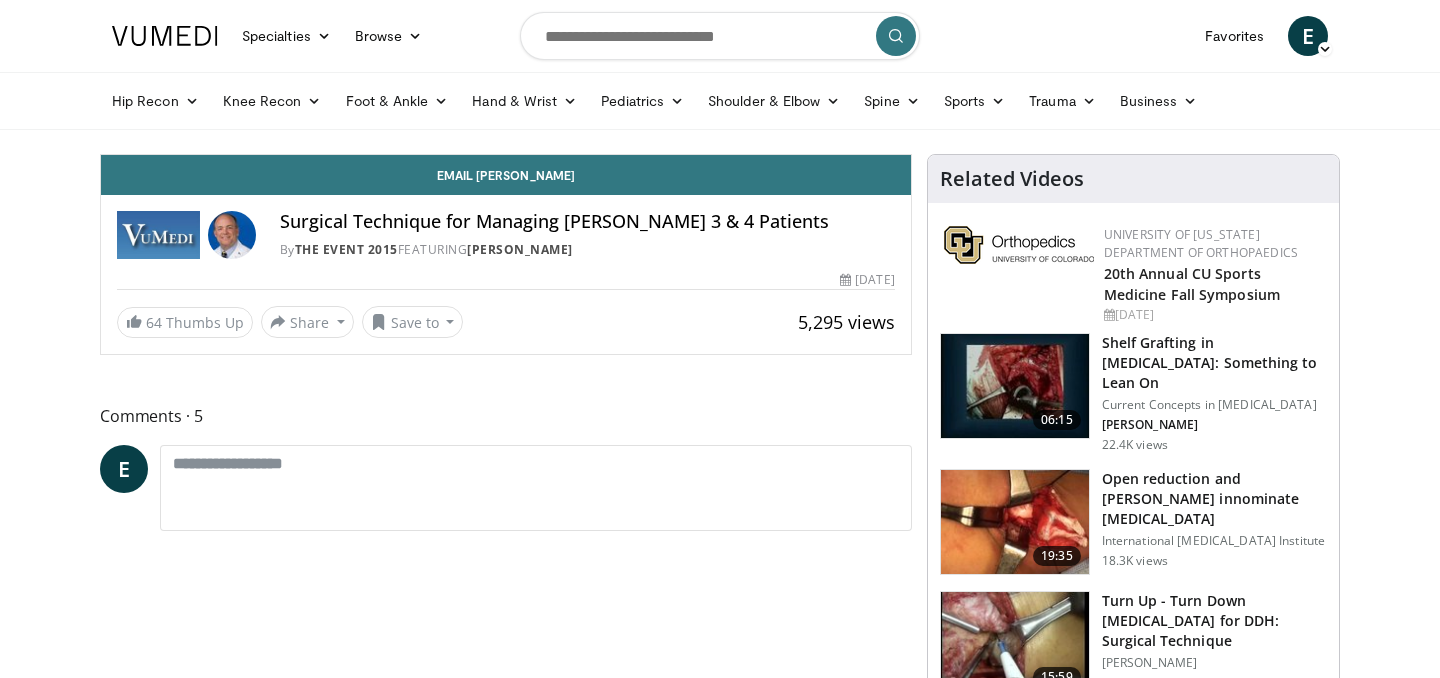 scroll, scrollTop: 0, scrollLeft: 0, axis: both 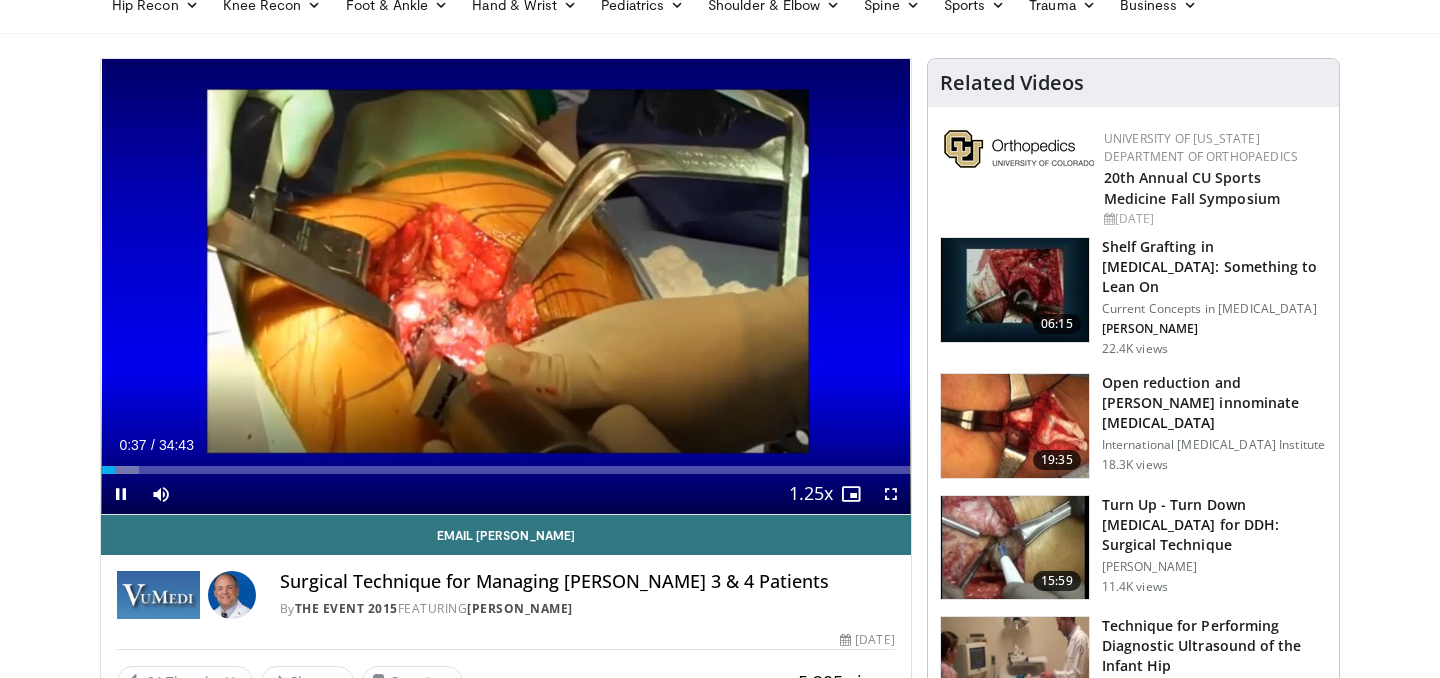 click on "Current Time  0:37 / Duration  34:43 Pause Skip Backward Skip Forward Mute Loaded :  4.75% 00:37 Stream Type  LIVE Seek to live, currently behind live LIVE   1.25x Playback Rate 0.5x 0.75x 1x 1.25x , selected 1.5x 1.75x 2x Chapters Chapters Descriptions descriptions off , selected Captions captions settings , opens captions settings dialog captions off , selected Audio Track en (Main) , selected Fullscreen Enable picture-in-picture mode" at bounding box center (506, 494) 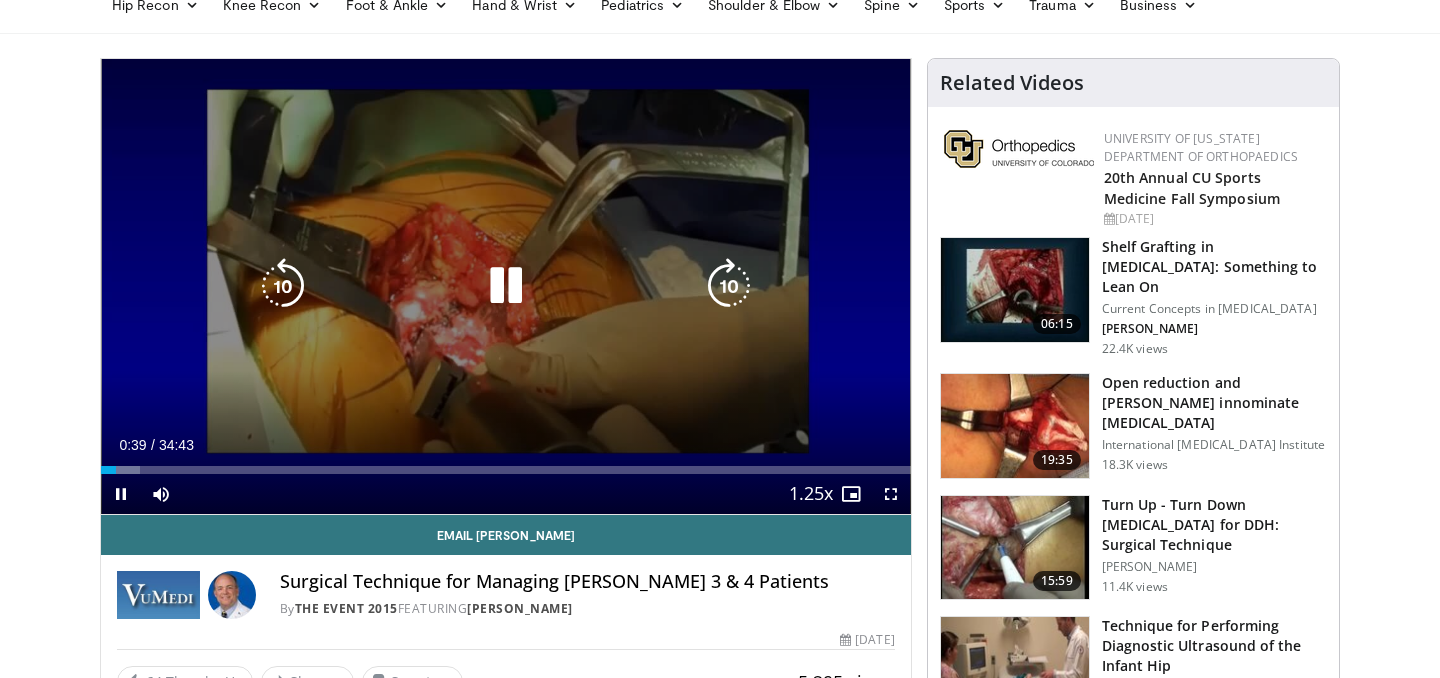click at bounding box center (506, 286) 